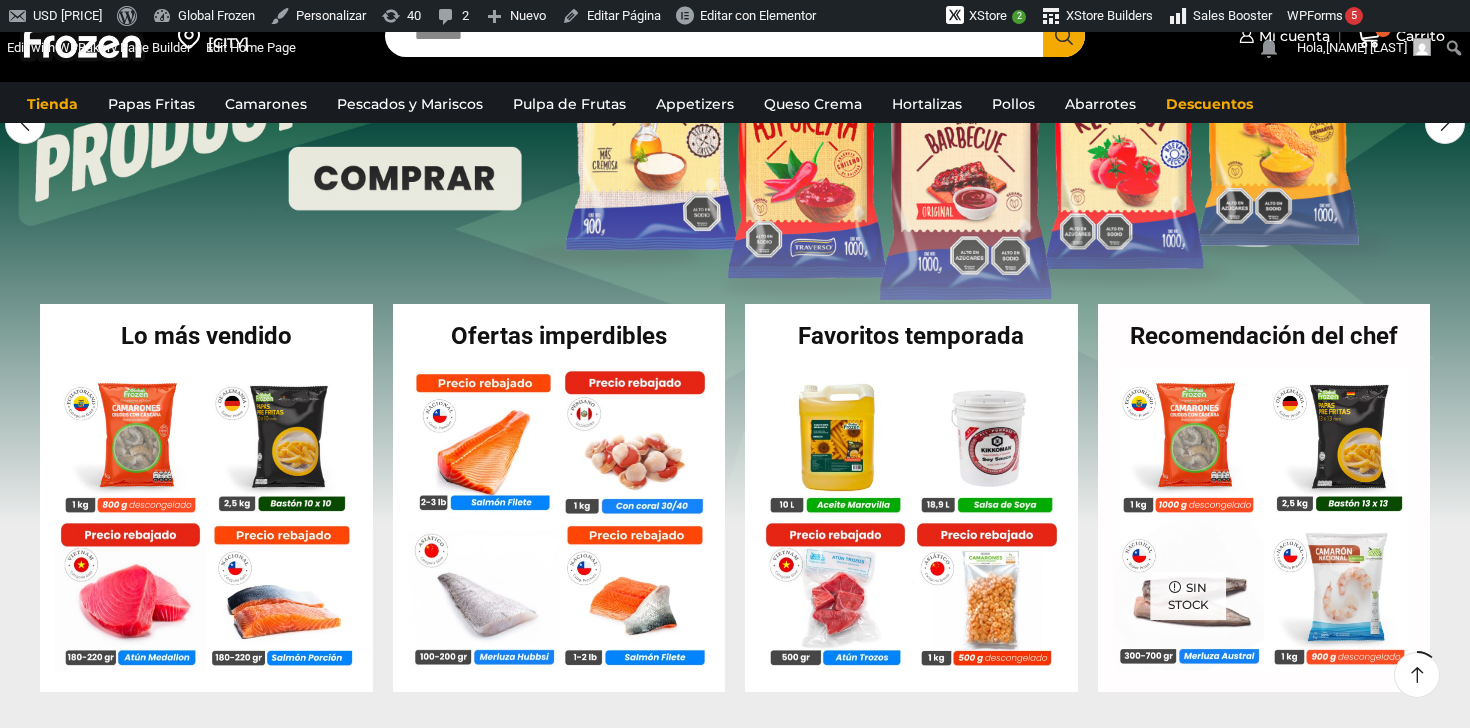 scroll, scrollTop: 311, scrollLeft: 0, axis: vertical 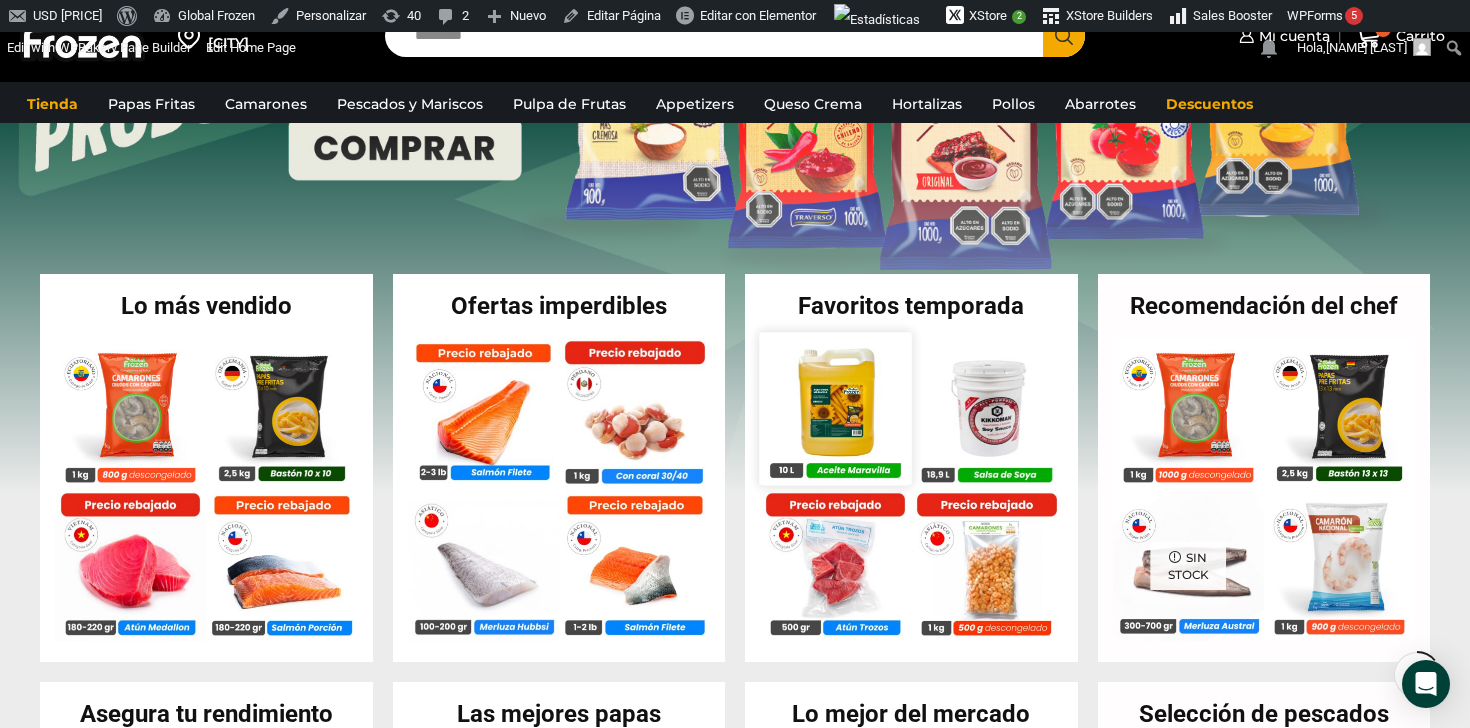 click at bounding box center [835, 408] 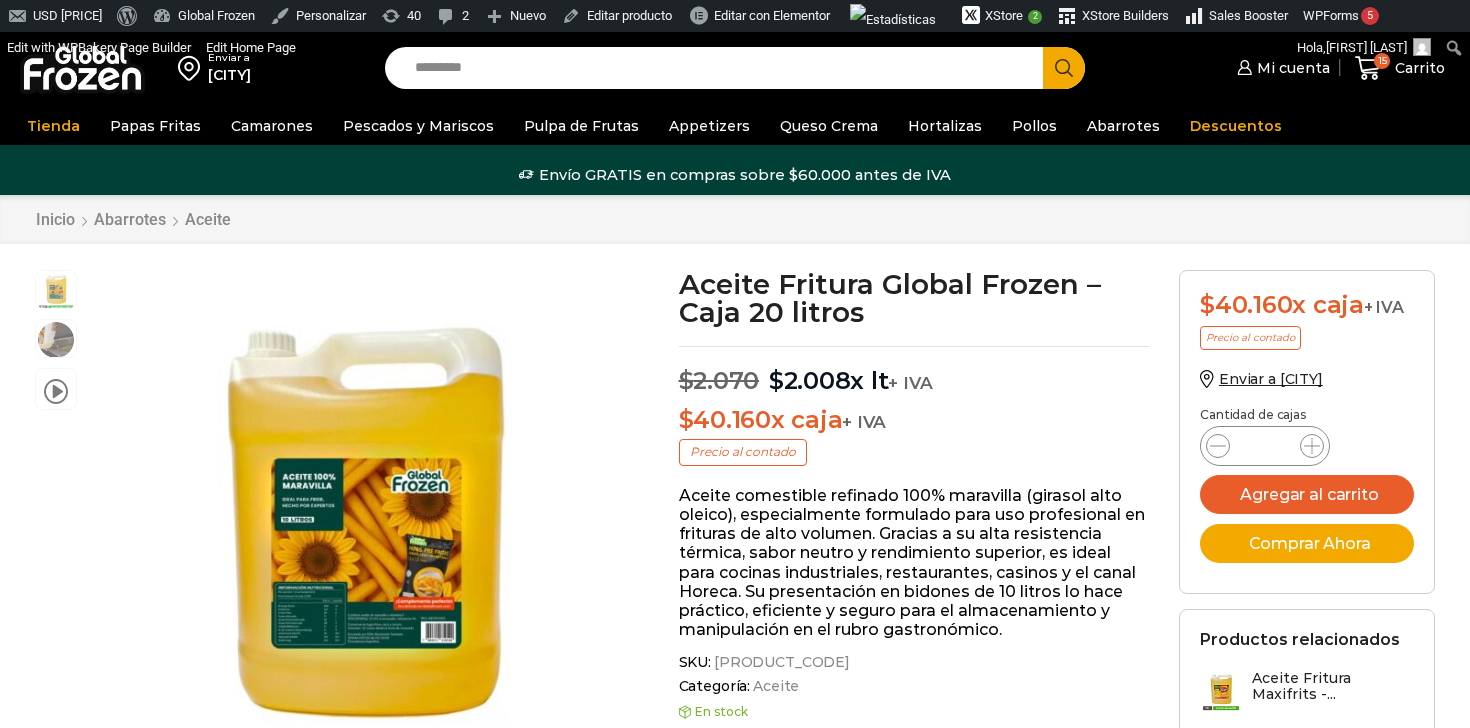 scroll, scrollTop: 1, scrollLeft: 0, axis: vertical 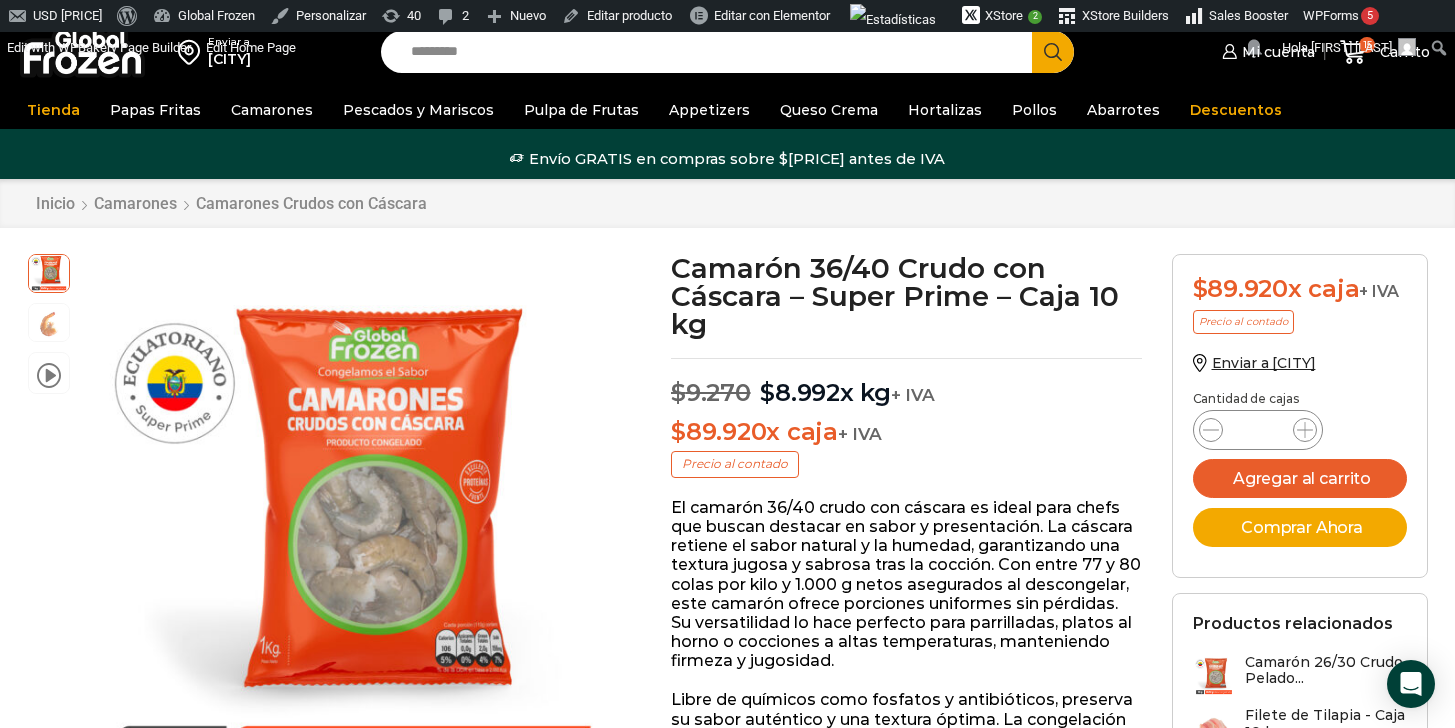 click on "Search input" at bounding box center (711, 52) 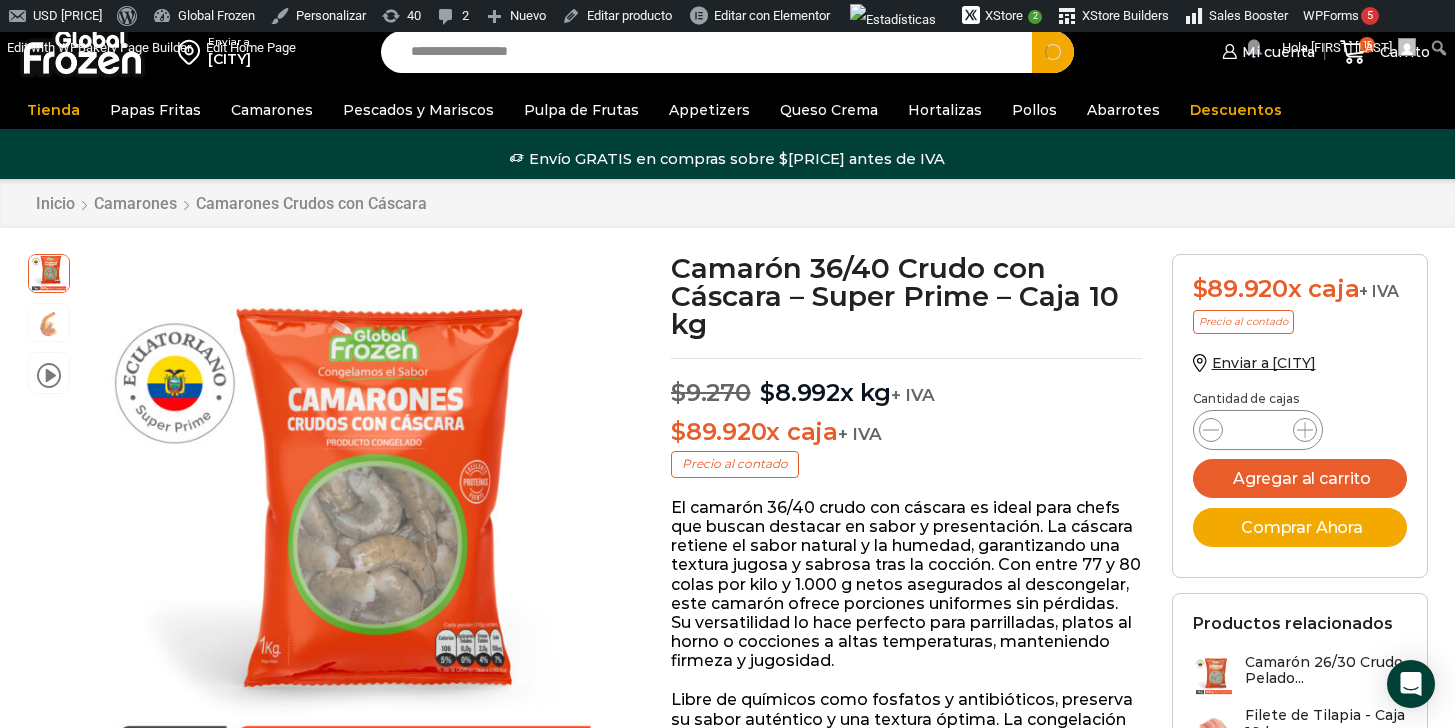 type on "**********" 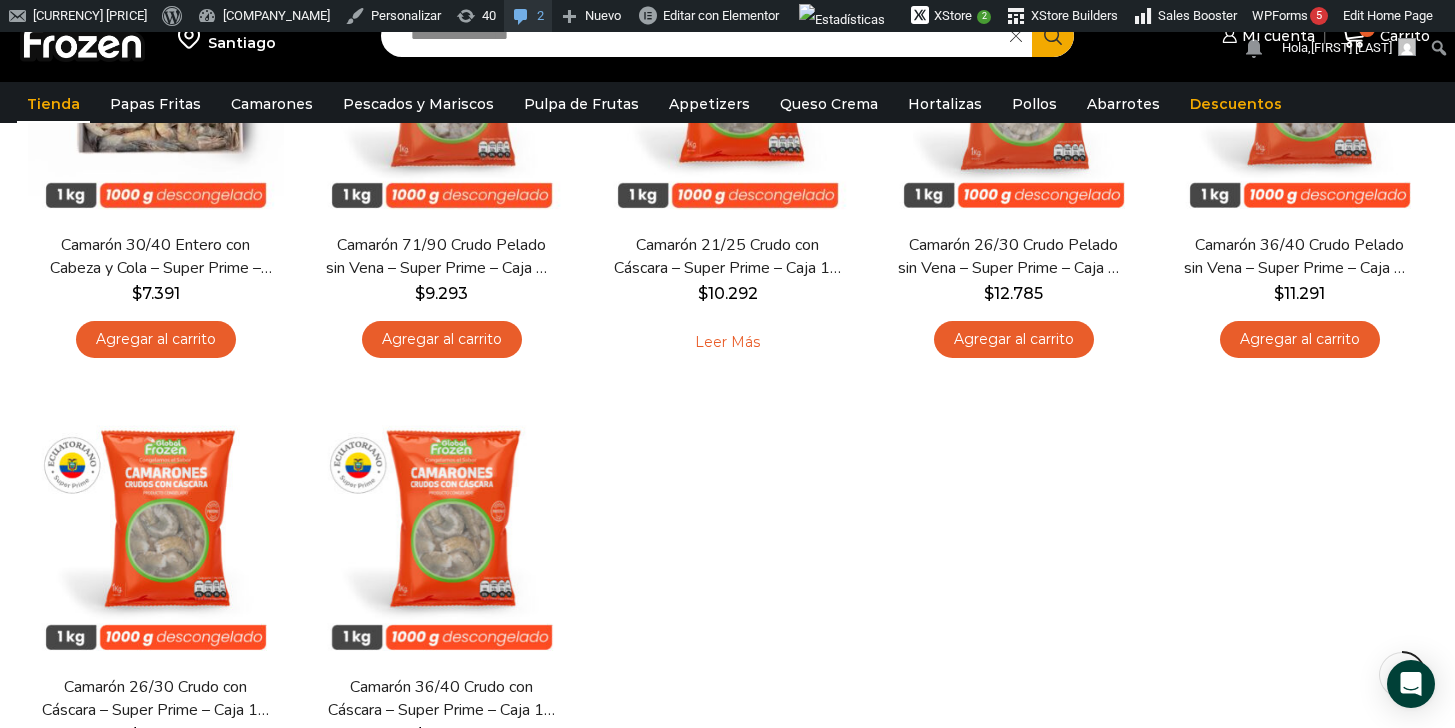 scroll, scrollTop: 0, scrollLeft: 0, axis: both 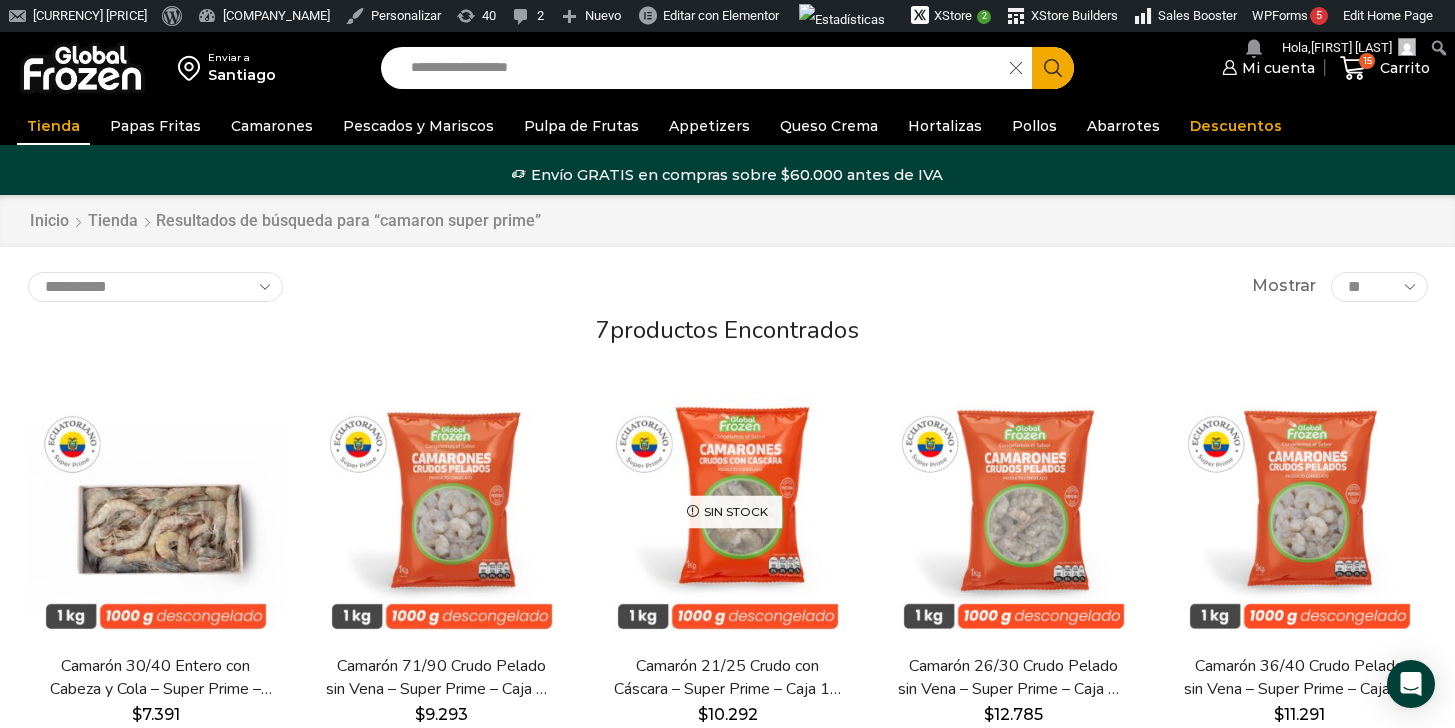 click on "**********" at bounding box center (700, 68) 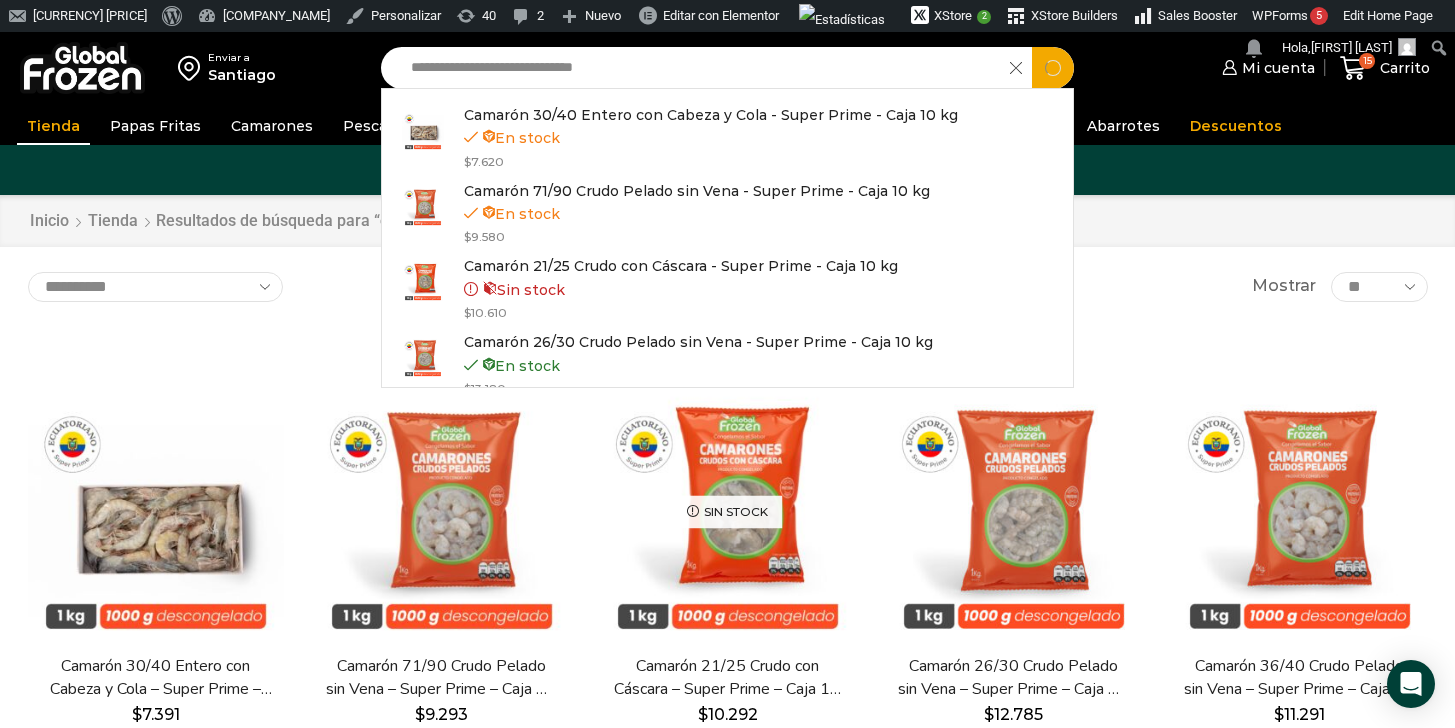 type on "**********" 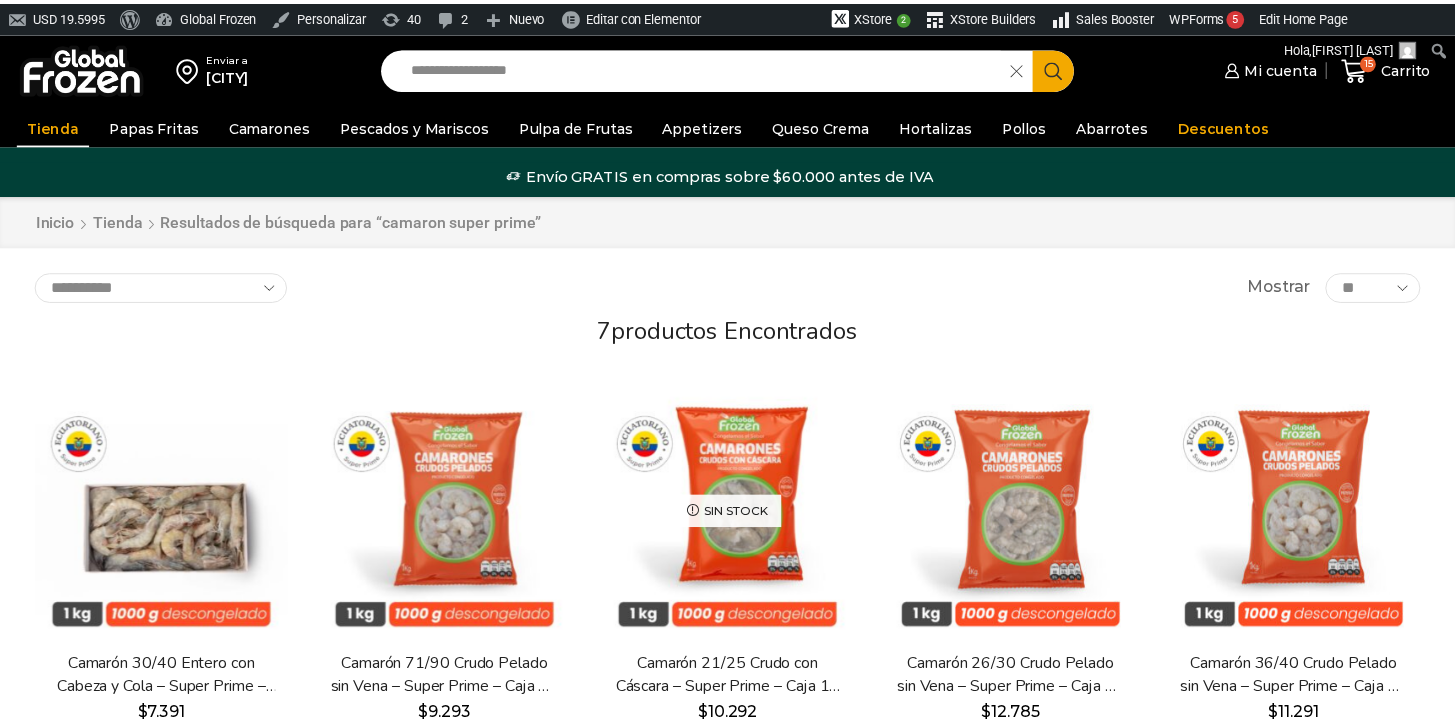 scroll, scrollTop: 0, scrollLeft: 0, axis: both 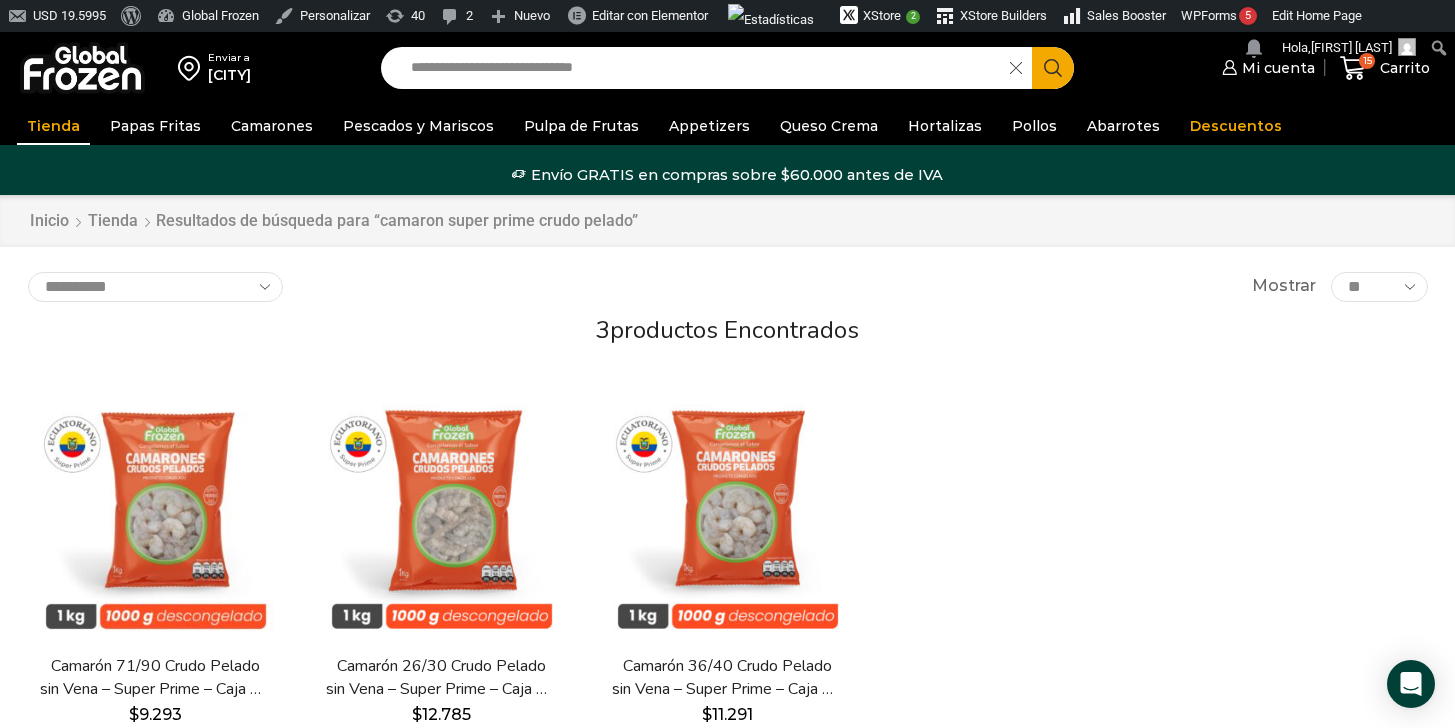 click on "**********" at bounding box center [700, 68] 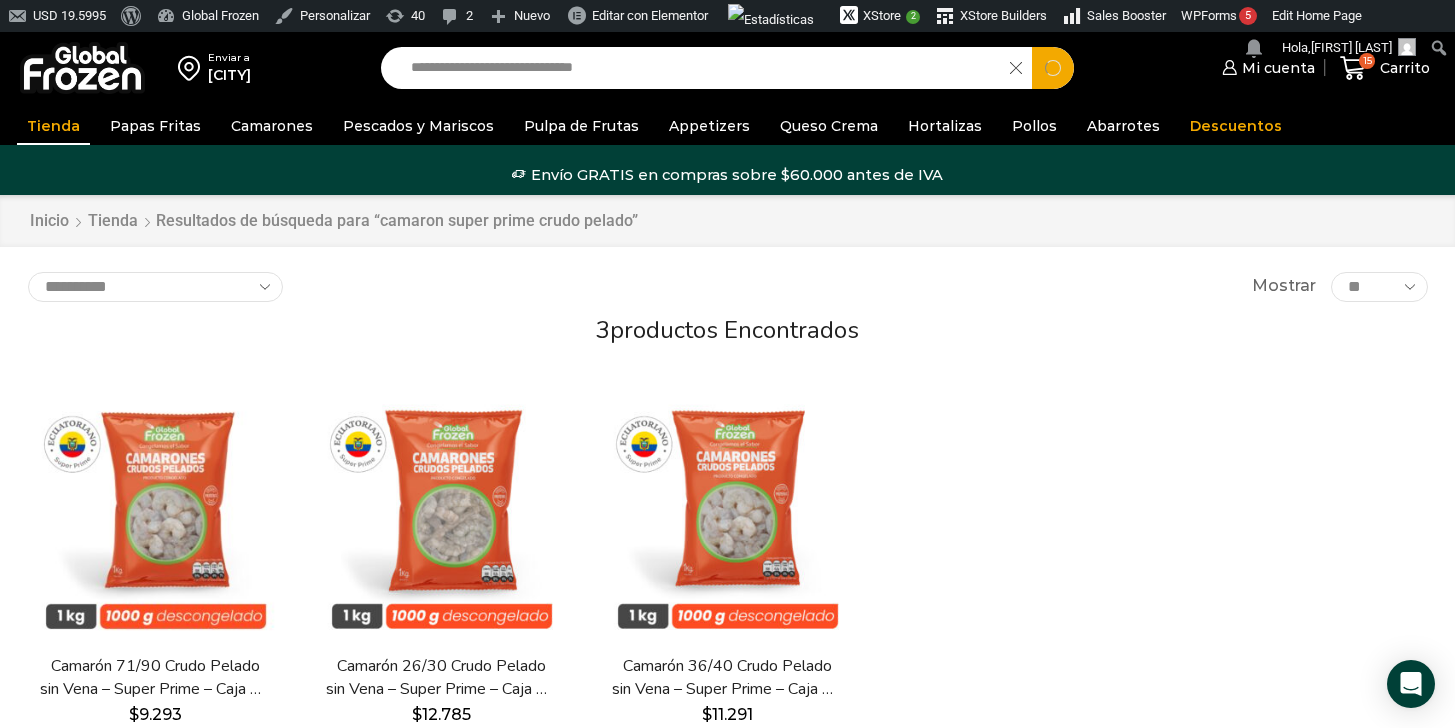 click on "**********" at bounding box center [700, 68] 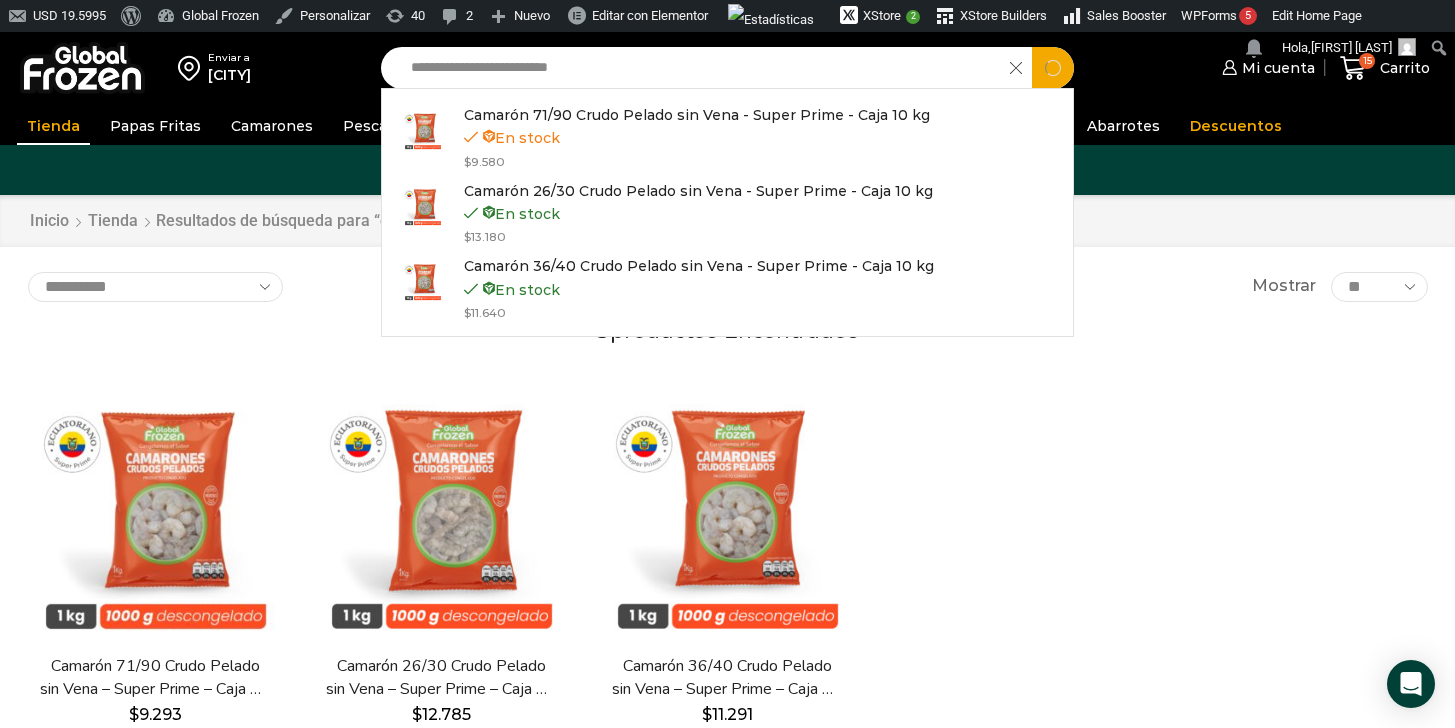 type on "**********" 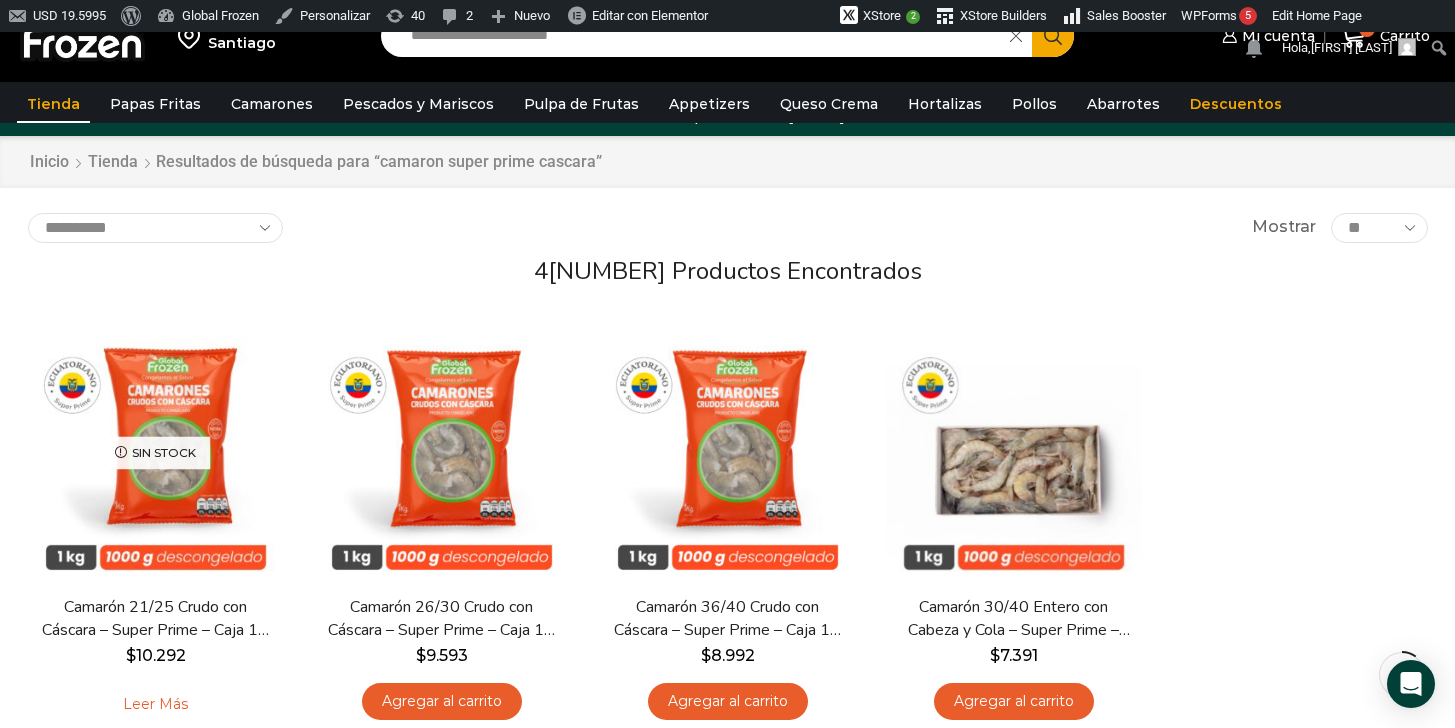 scroll, scrollTop: 80, scrollLeft: 0, axis: vertical 